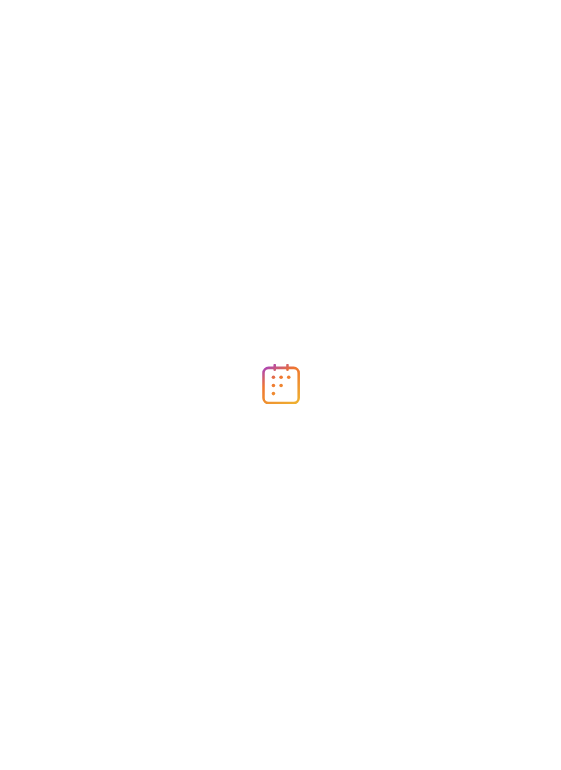 scroll, scrollTop: 0, scrollLeft: 0, axis: both 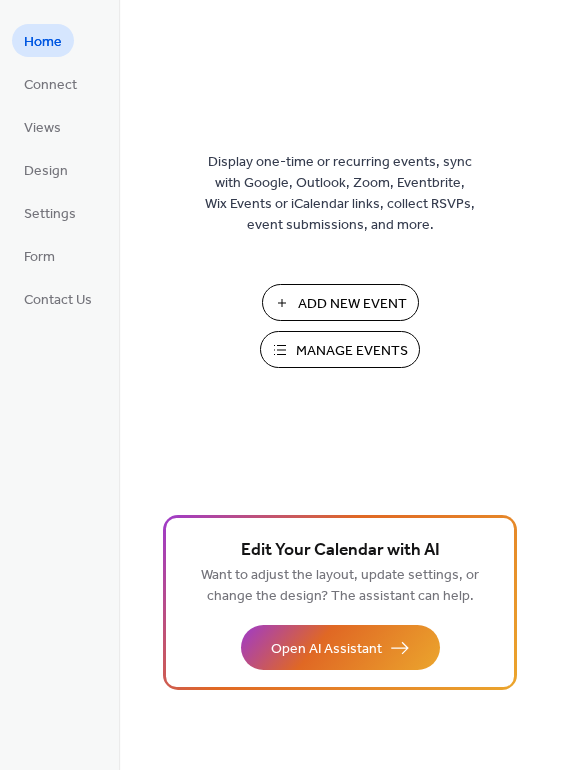 click on "Manage Events" at bounding box center (352, 351) 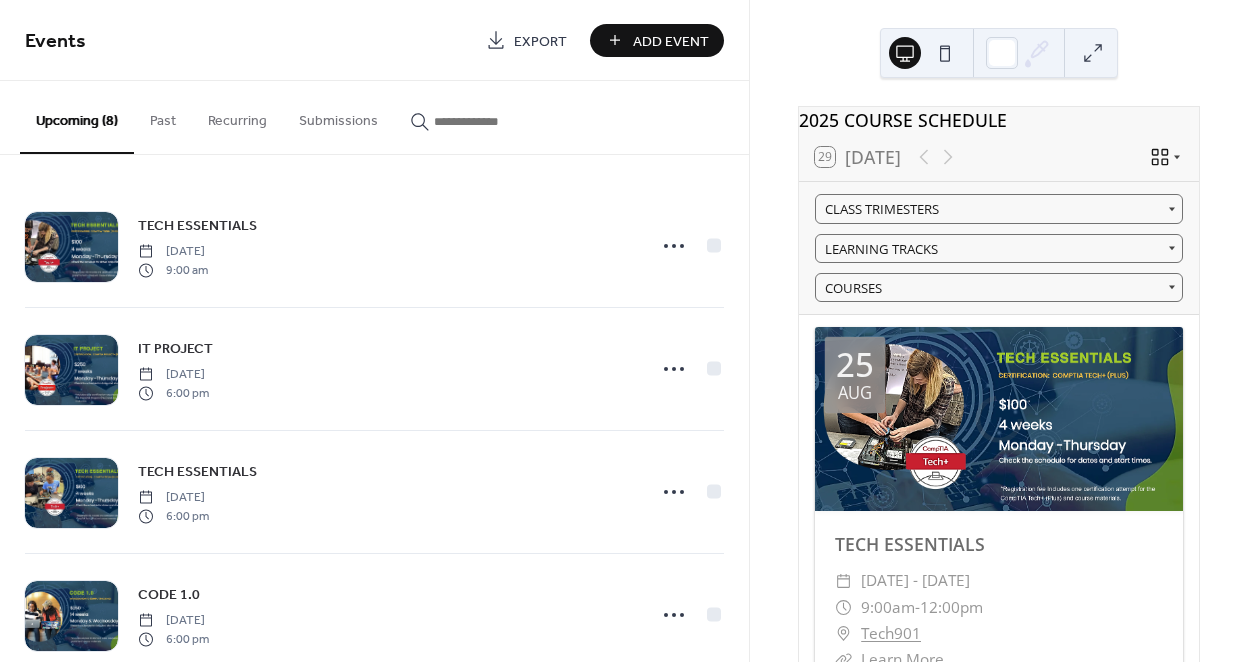 scroll, scrollTop: 0, scrollLeft: 0, axis: both 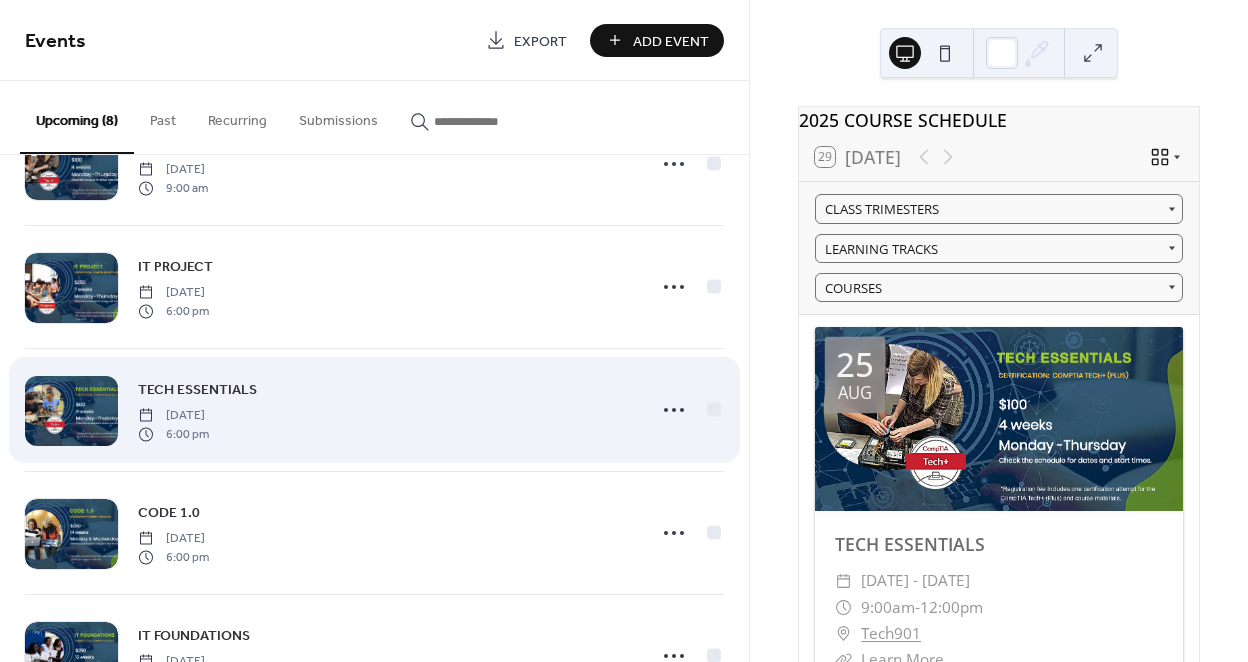 click at bounding box center [71, 411] 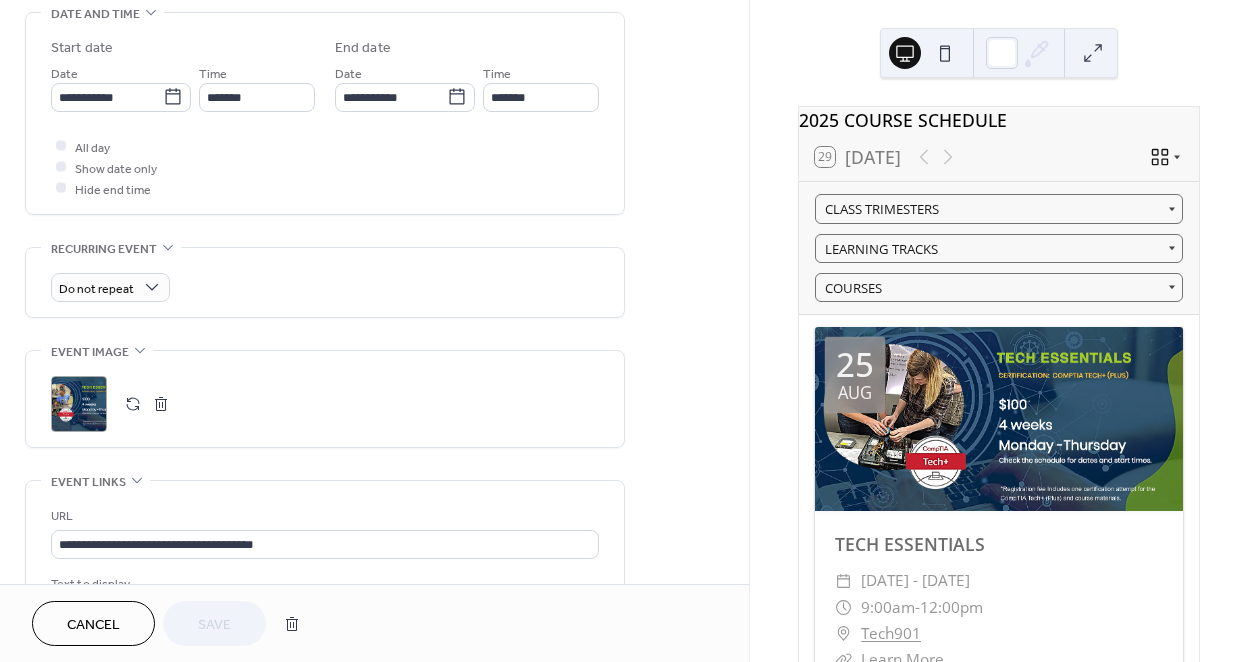 scroll, scrollTop: 665, scrollLeft: 0, axis: vertical 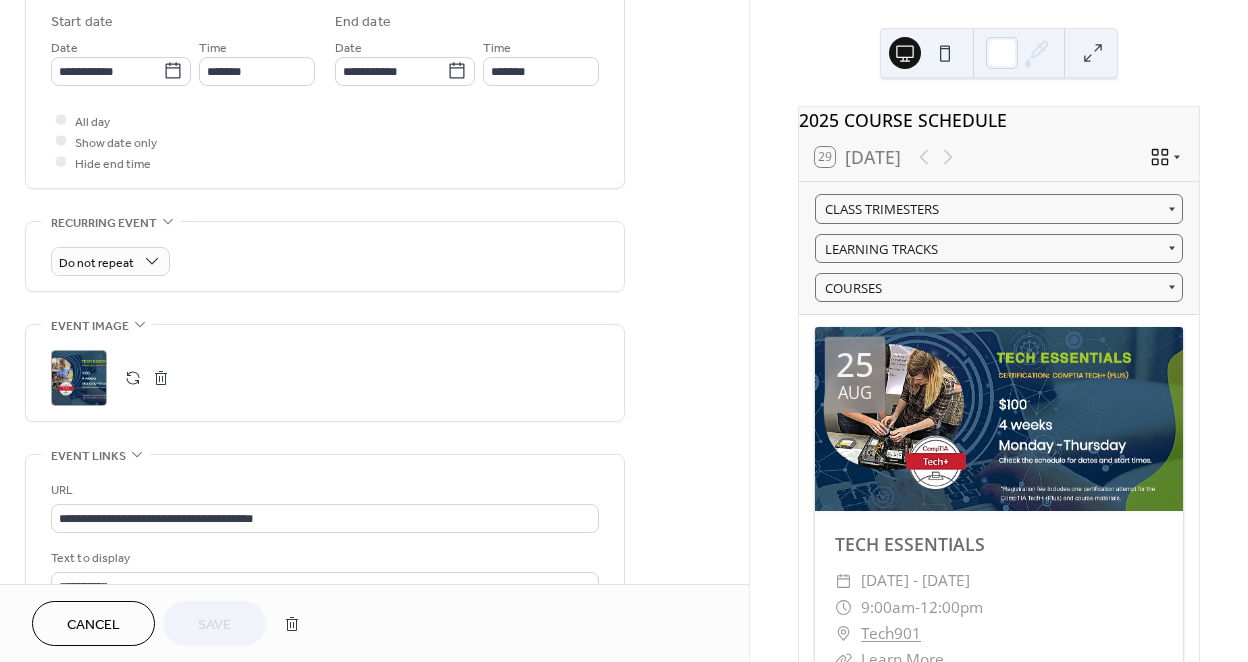 click at bounding box center [133, 378] 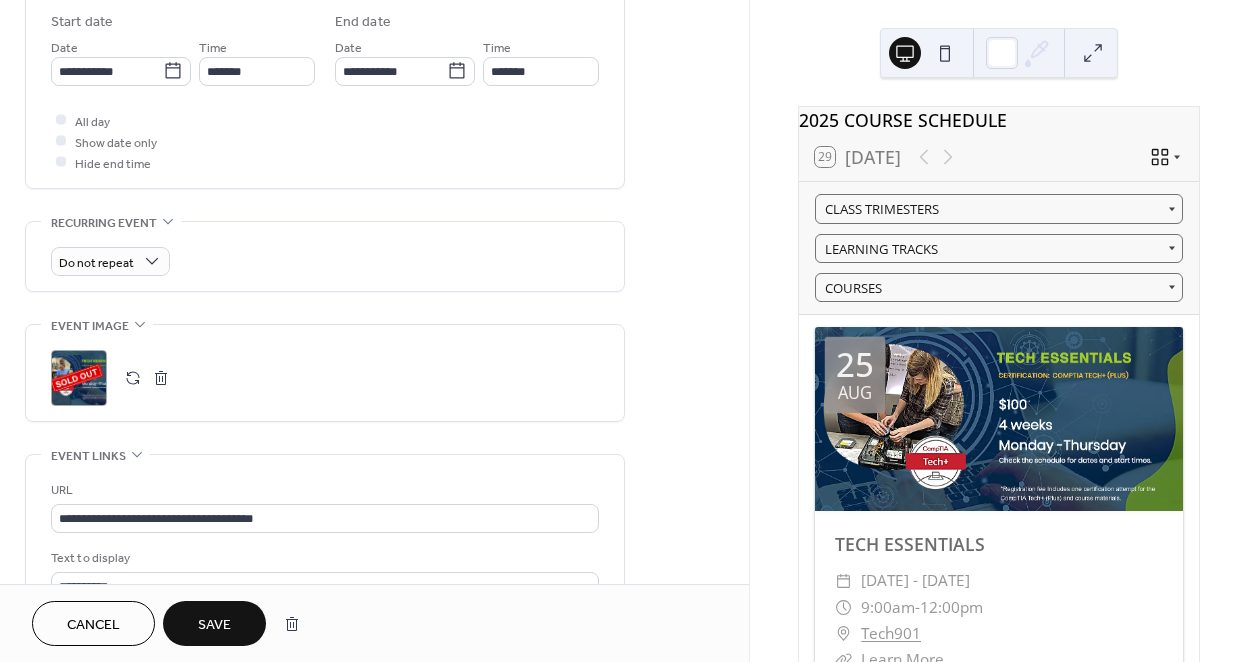 click on "Save" at bounding box center [214, 623] 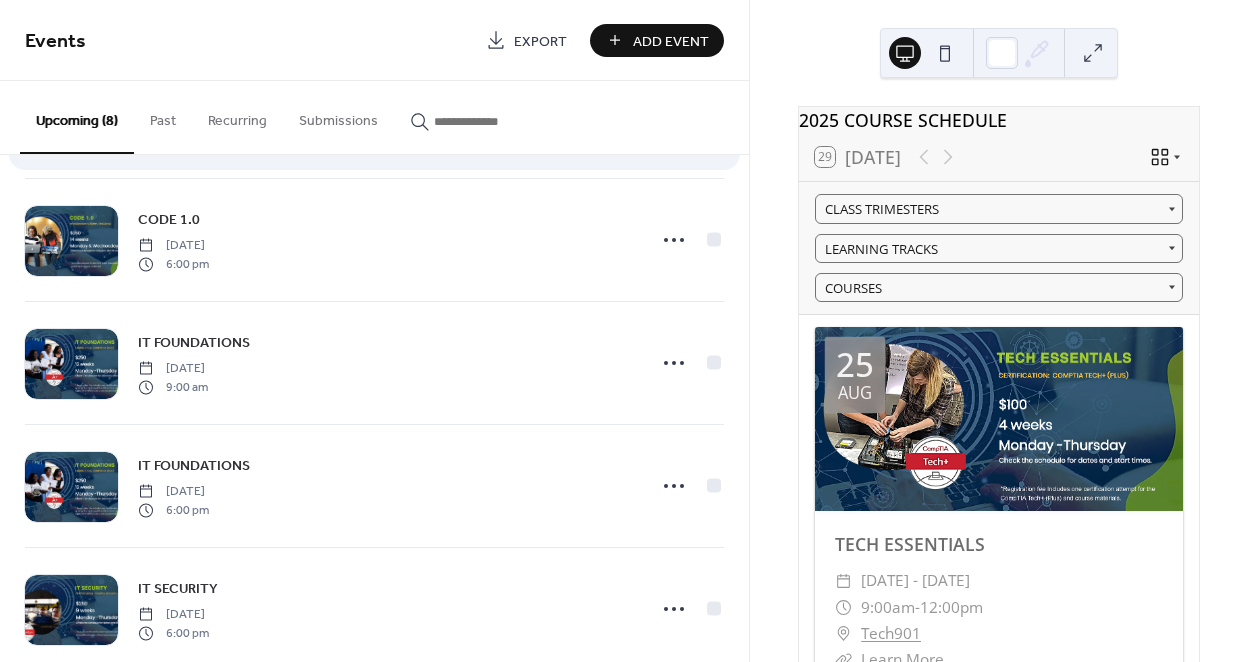 scroll, scrollTop: 379, scrollLeft: 0, axis: vertical 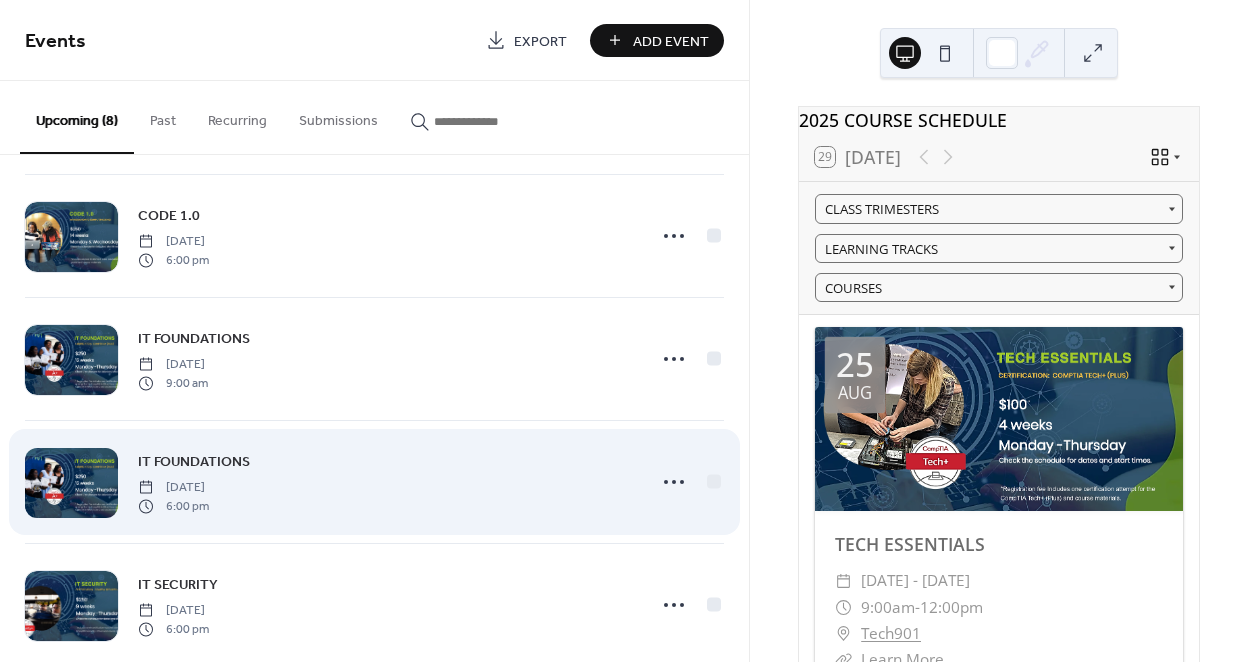 click at bounding box center [71, 483] 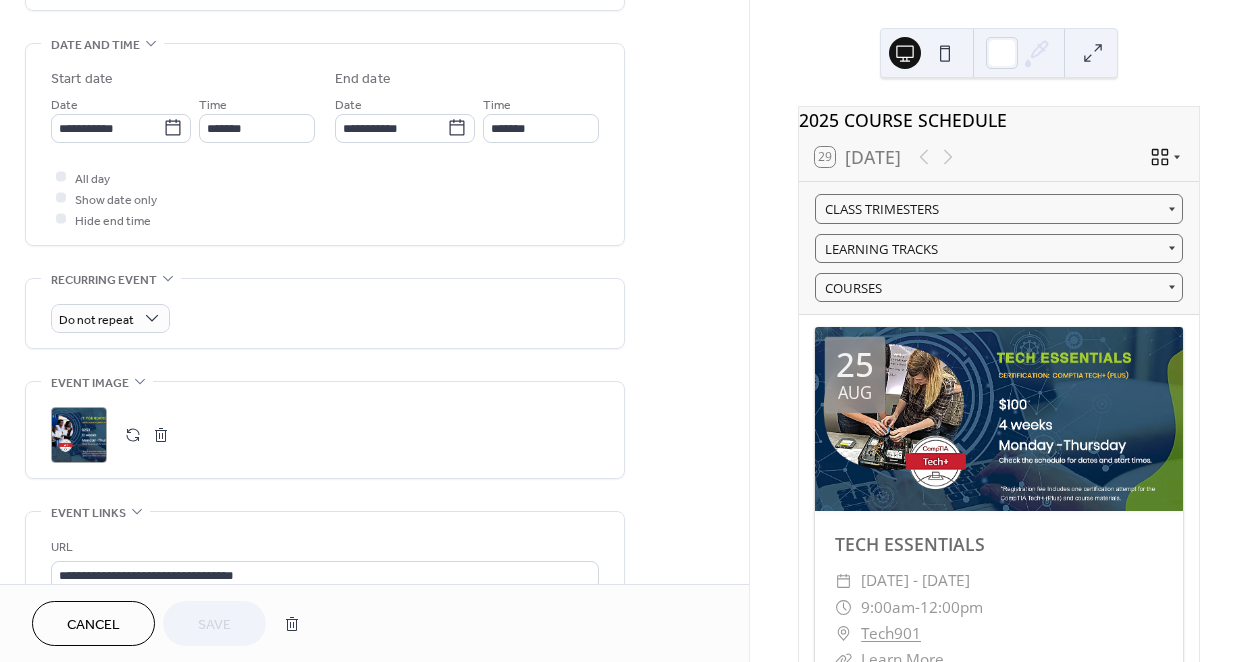 scroll, scrollTop: 656, scrollLeft: 0, axis: vertical 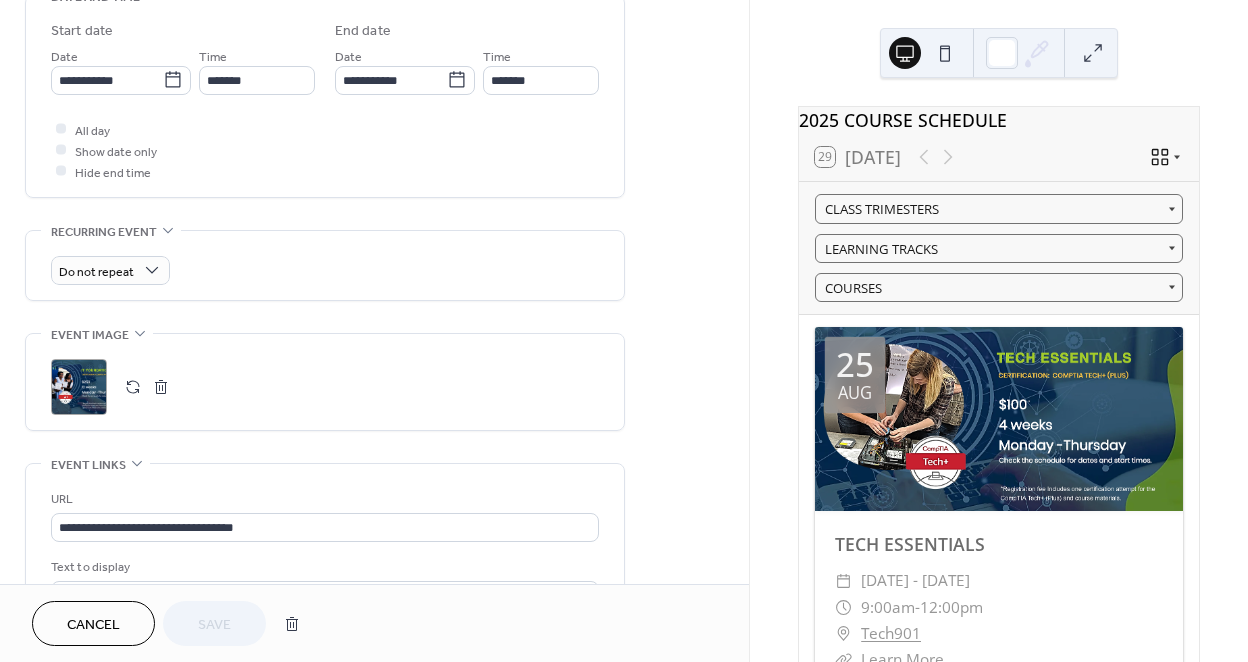click at bounding box center [133, 387] 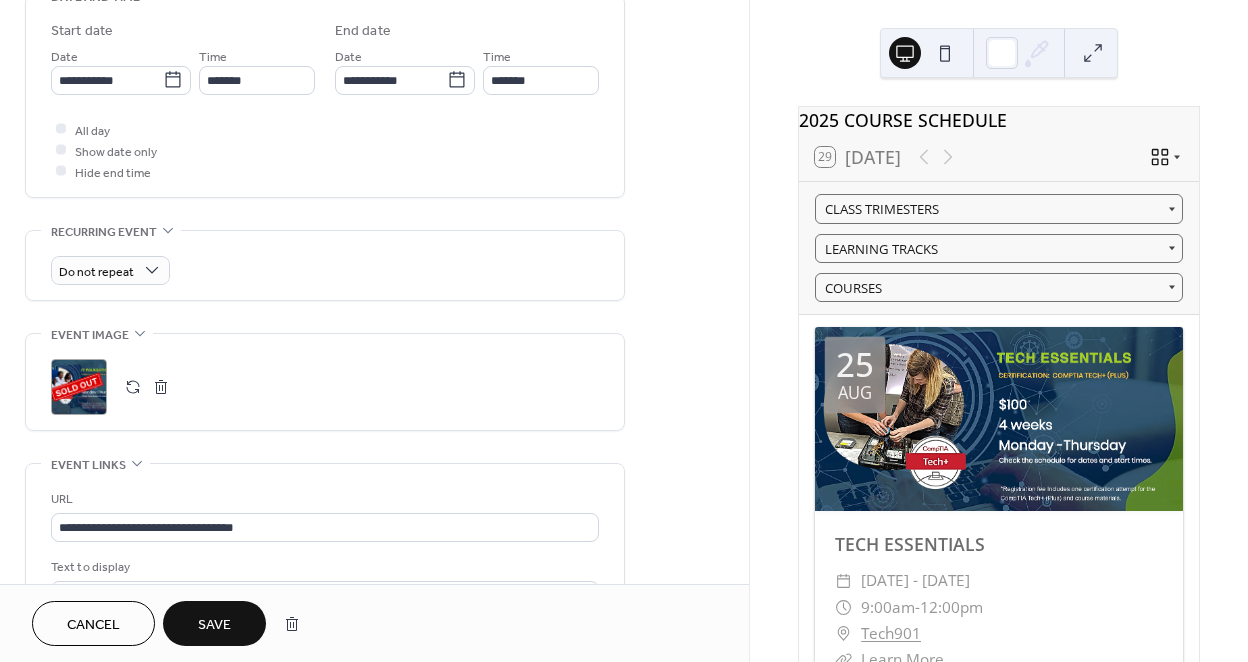 click on "Save" at bounding box center [214, 625] 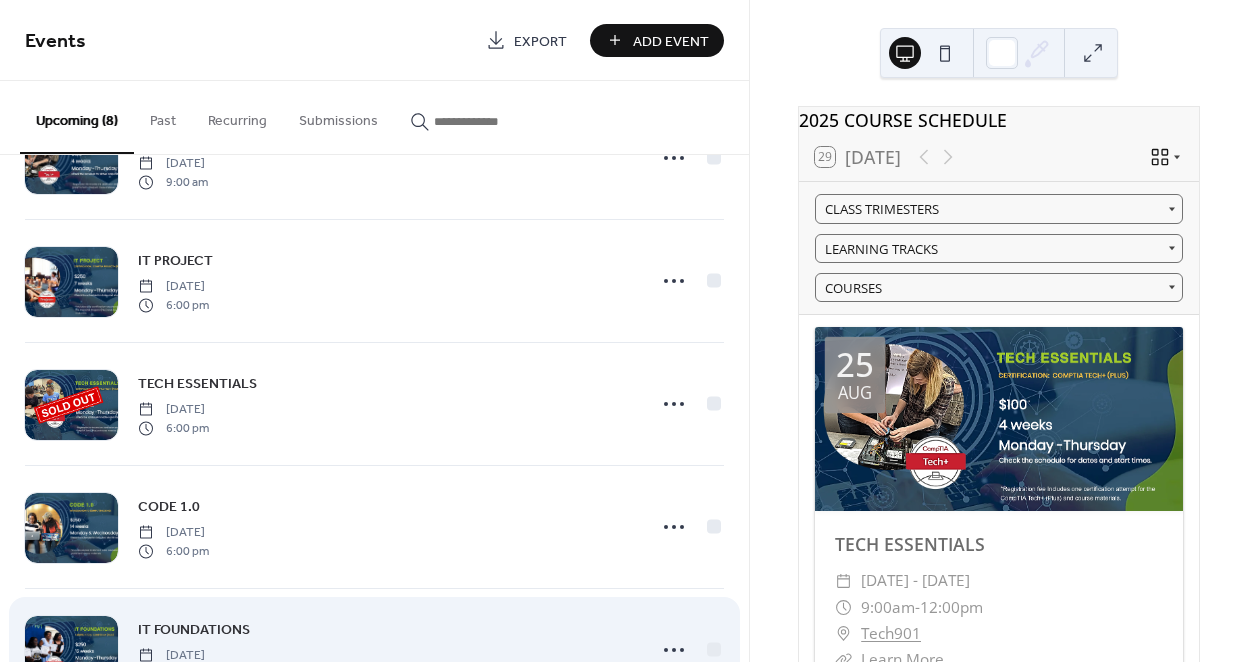 scroll, scrollTop: 51, scrollLeft: 0, axis: vertical 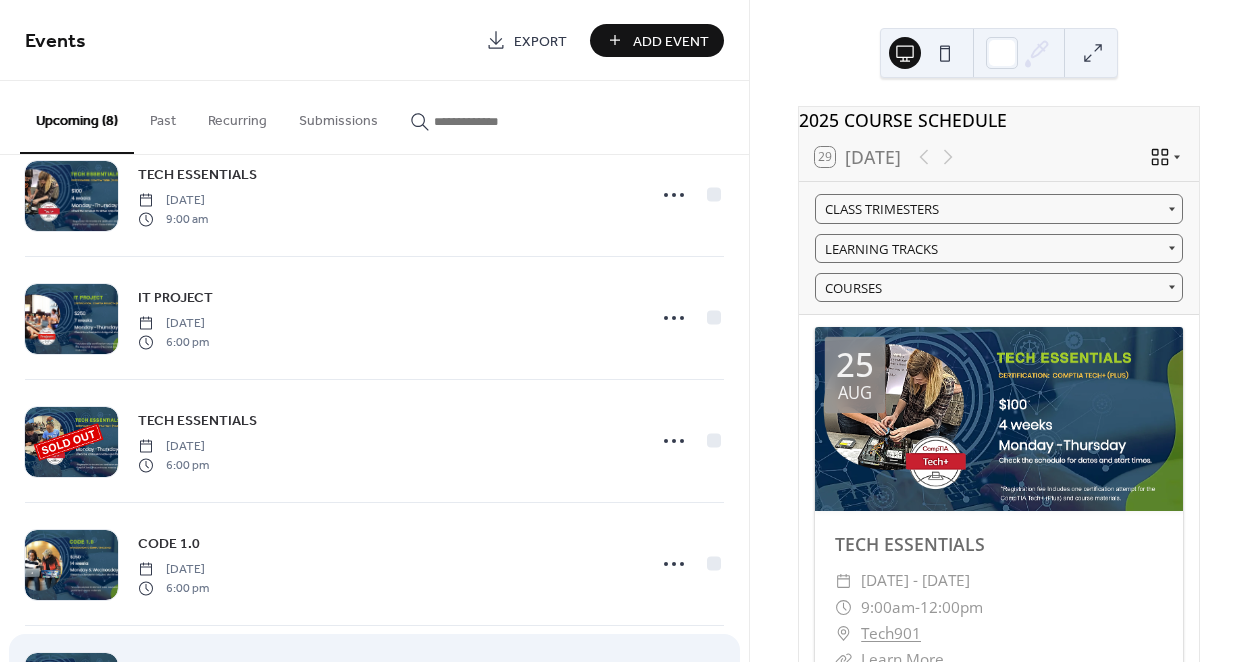 click on "TECH ESSENTIALS Monday, August 25, 2025 6:00 pm" at bounding box center [385, 441] 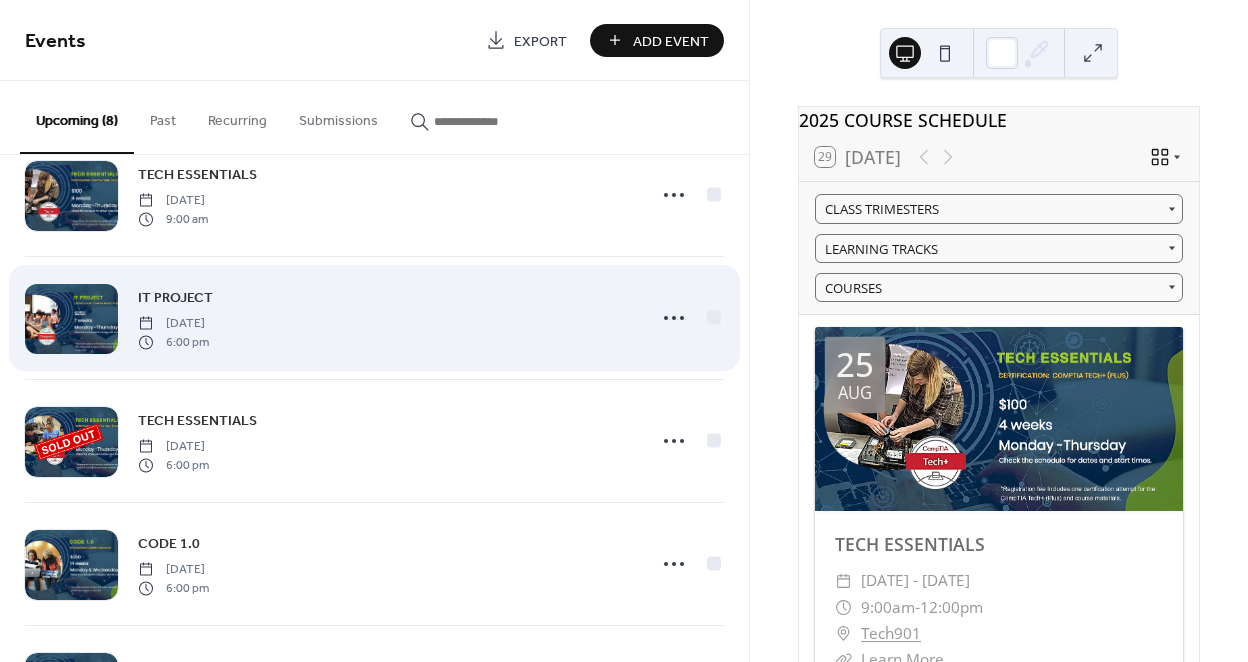 click at bounding box center [71, 319] 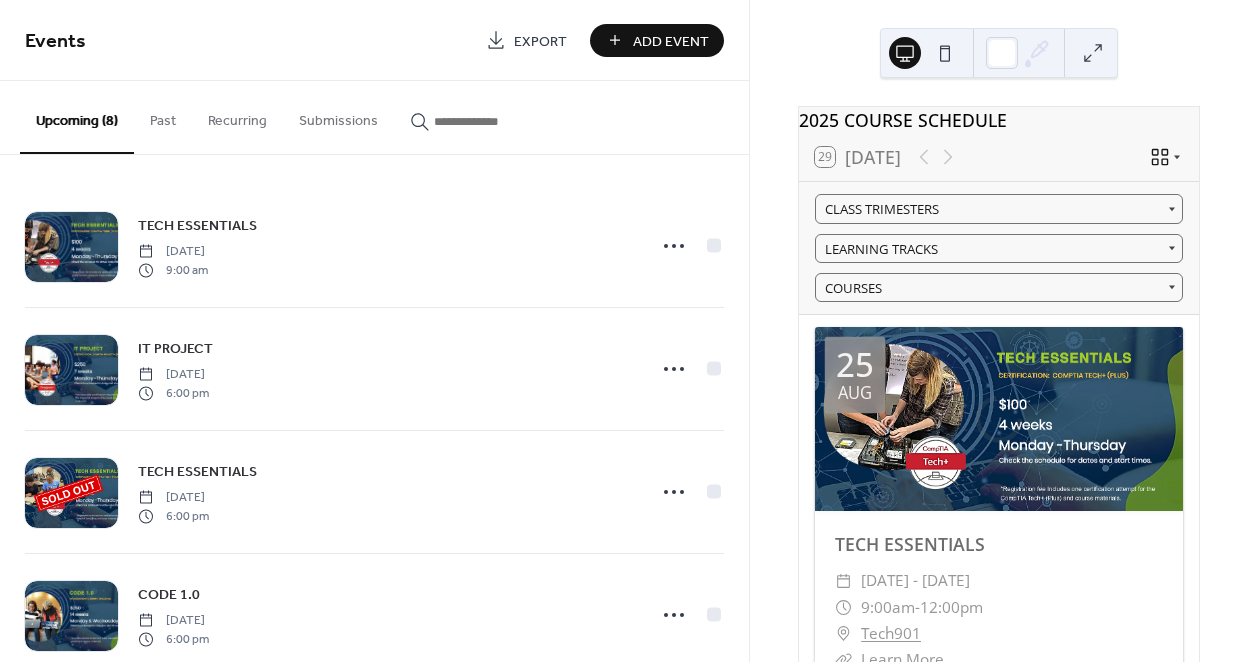 scroll, scrollTop: 0, scrollLeft: 0, axis: both 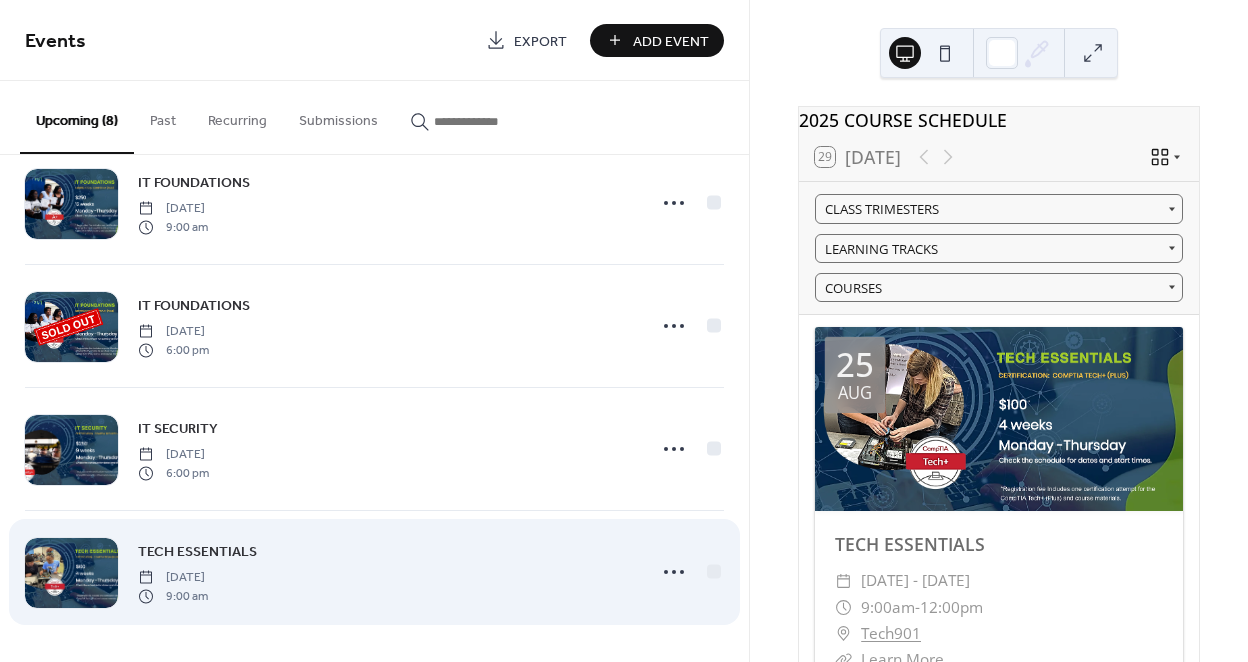 click on "TECH ESSENTIALS Monday, November 17, 2025 9:00 am" at bounding box center [385, 572] 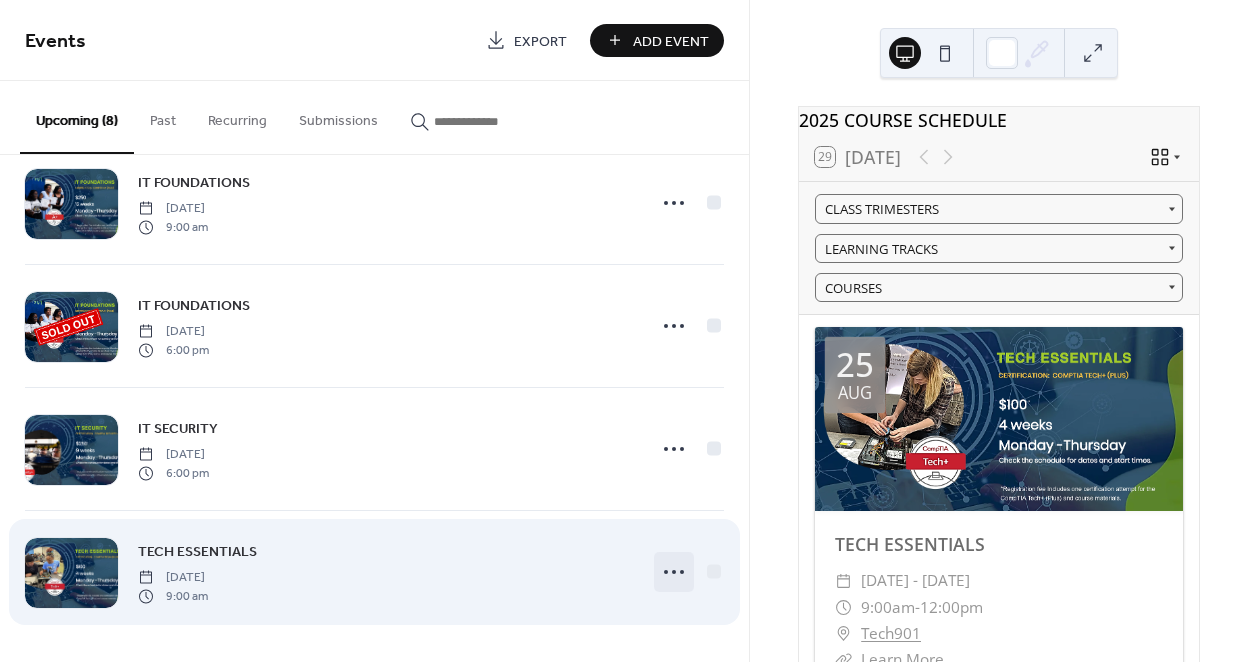 click 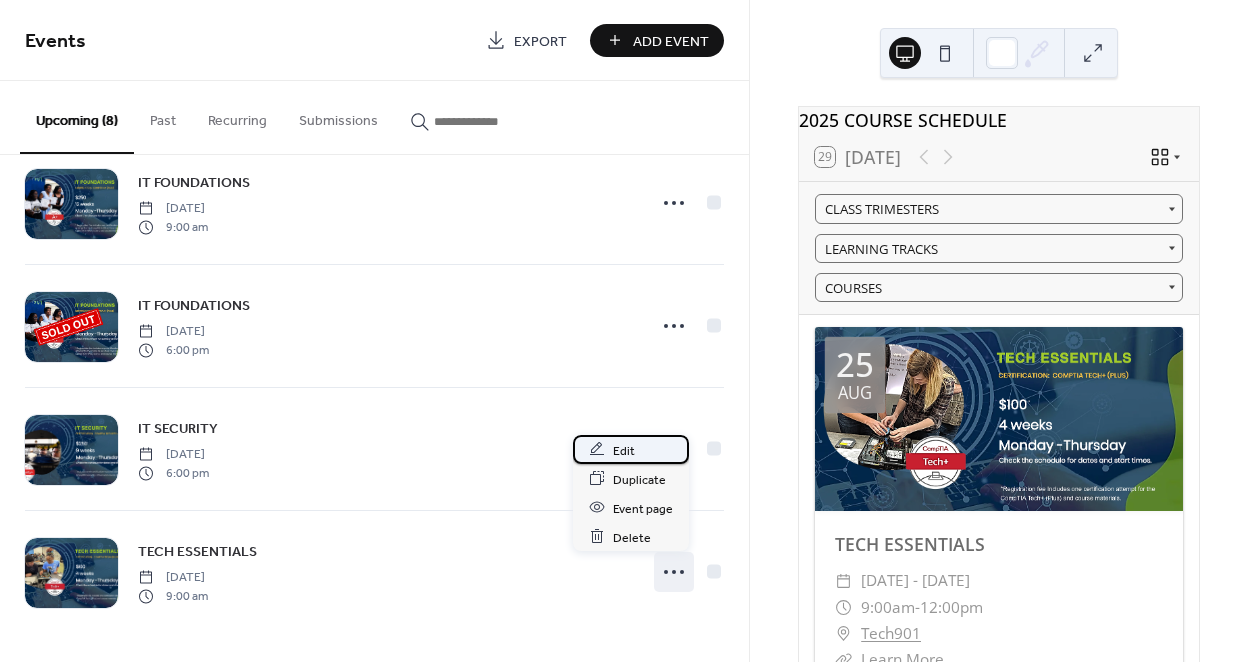 click on "Edit" at bounding box center [624, 450] 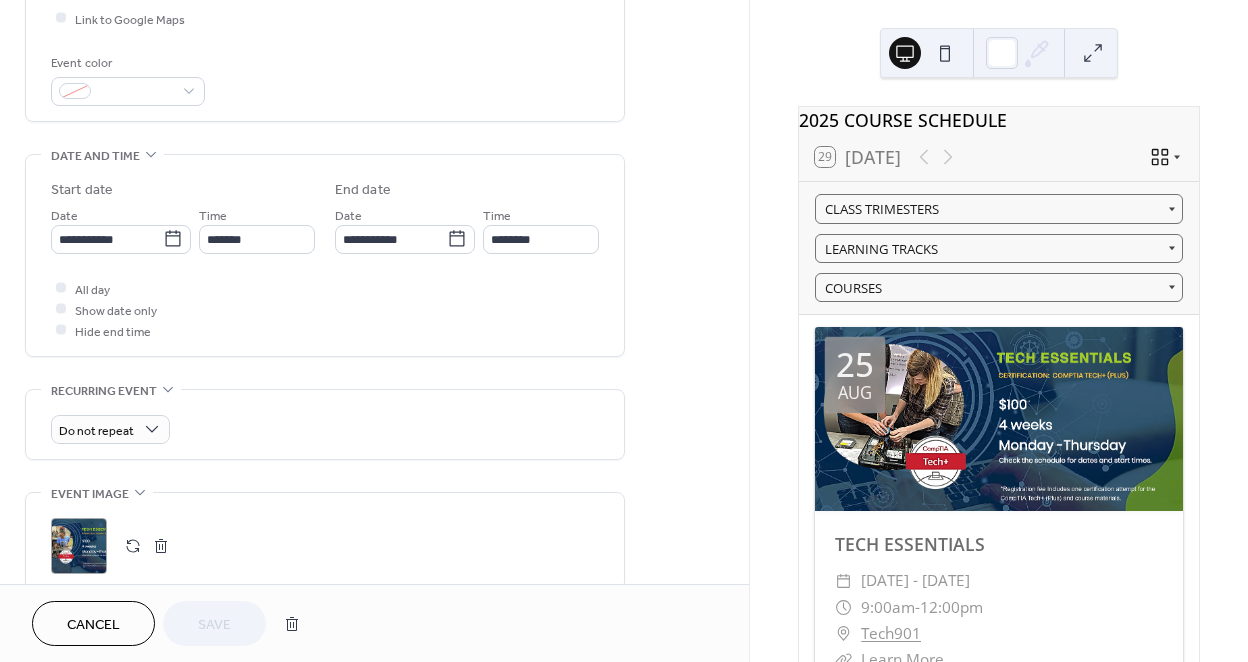 scroll, scrollTop: 498, scrollLeft: 0, axis: vertical 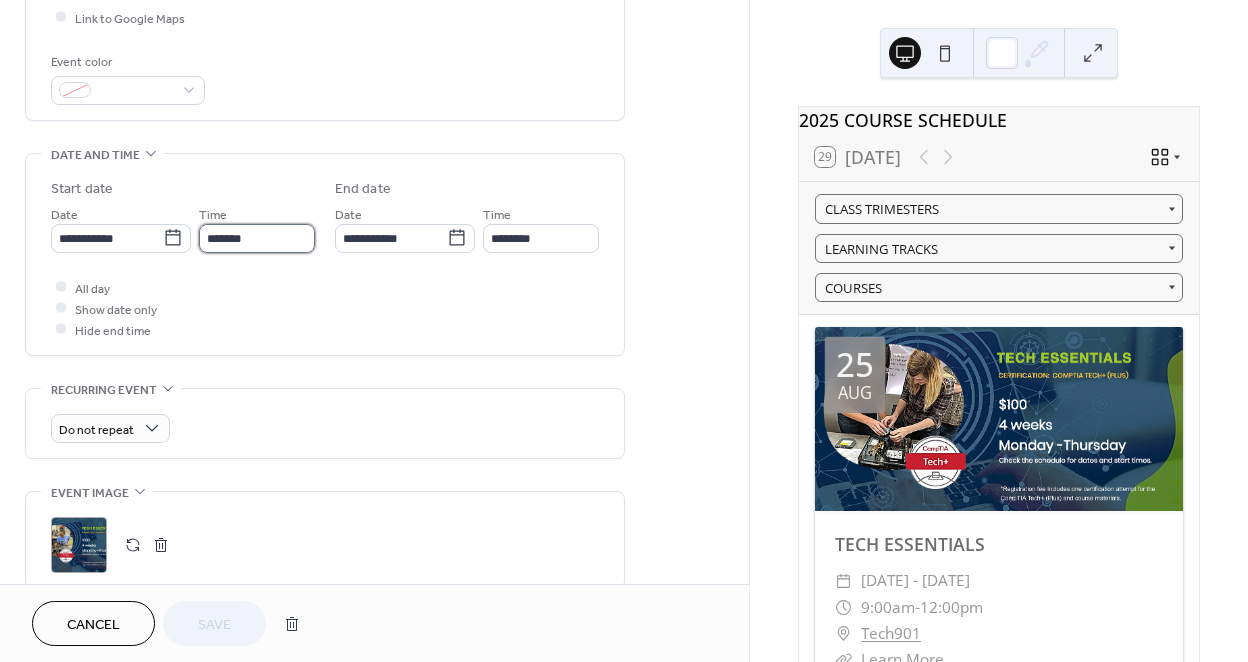 click on "*******" at bounding box center [257, 238] 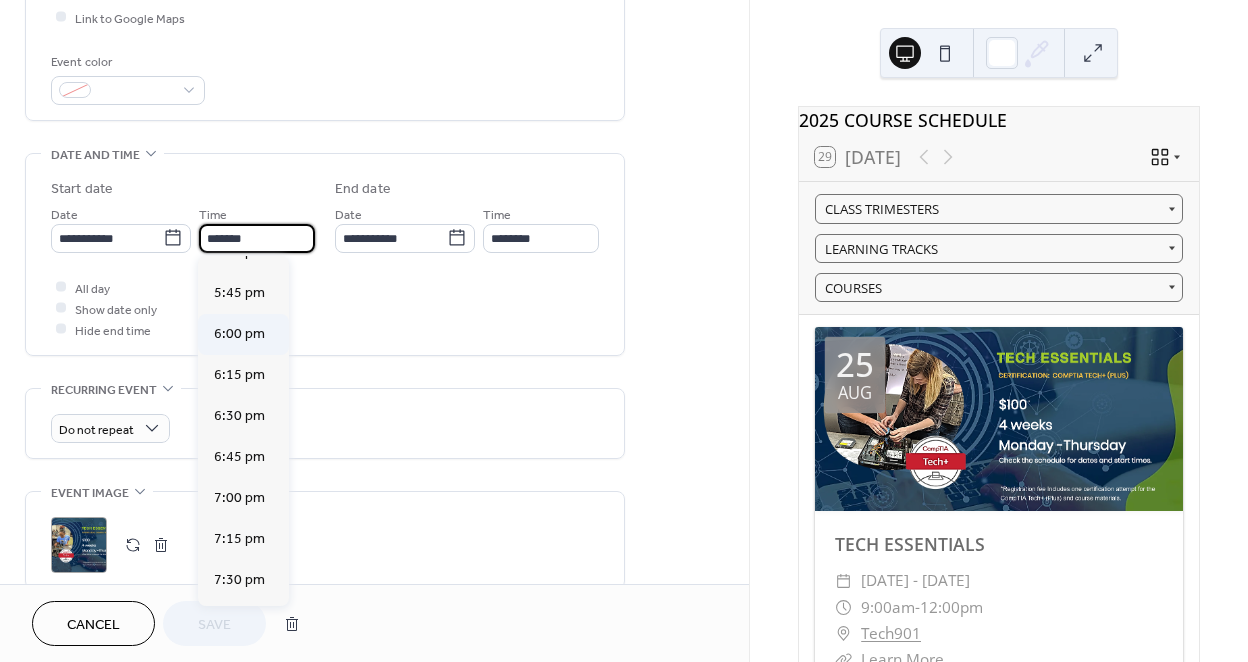 scroll, scrollTop: 2898, scrollLeft: 0, axis: vertical 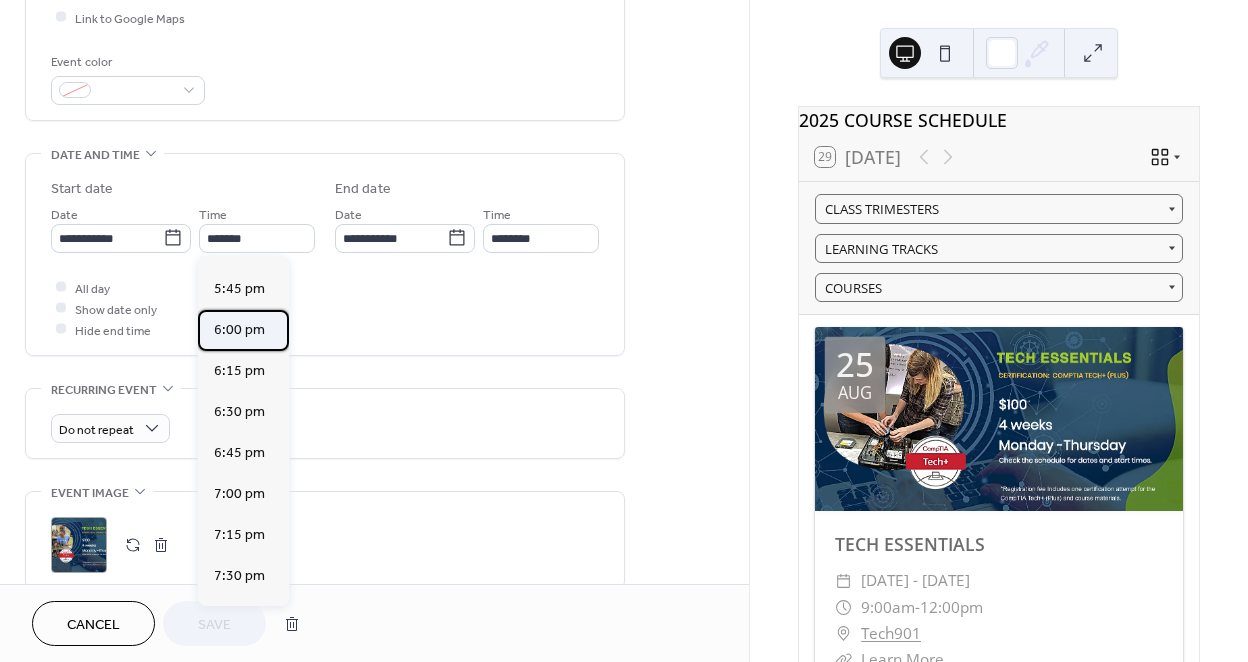 click on "6:00 pm" at bounding box center (239, 330) 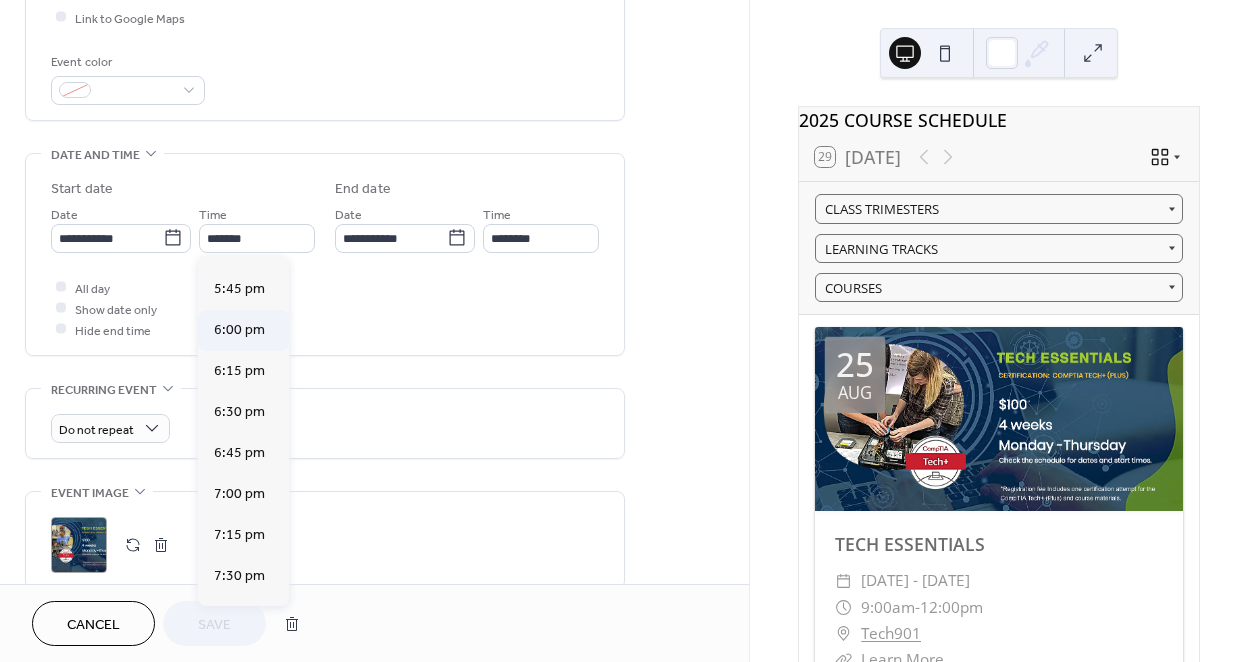 type on "*******" 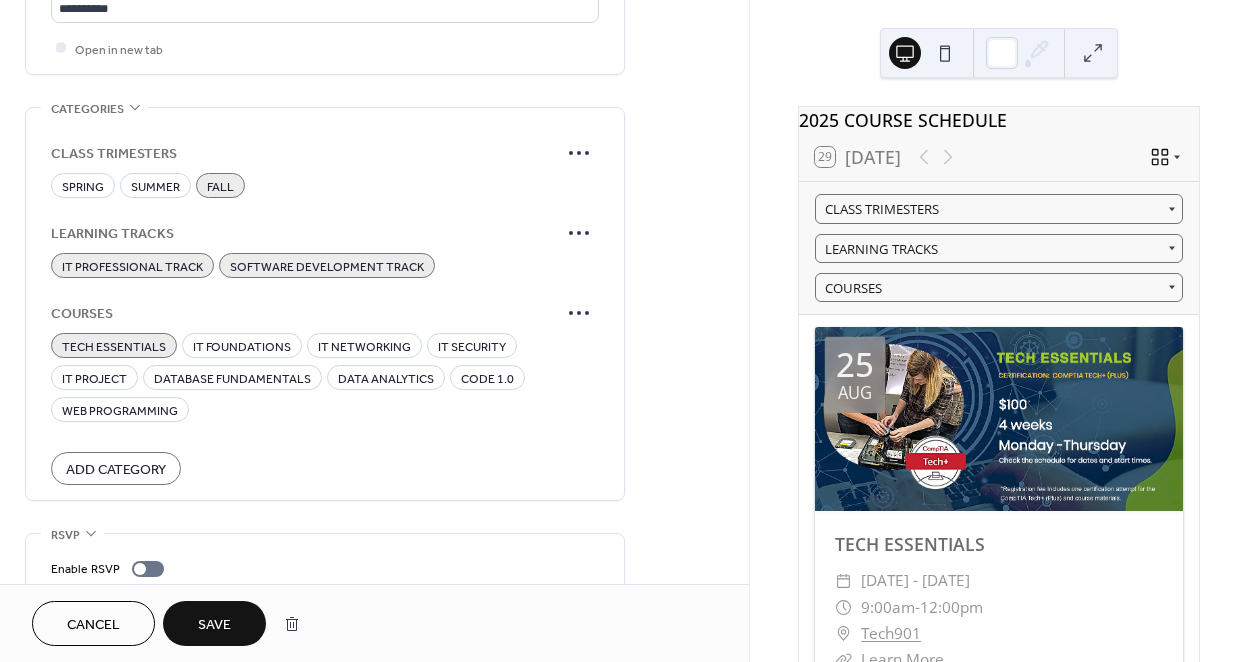 scroll, scrollTop: 1318, scrollLeft: 0, axis: vertical 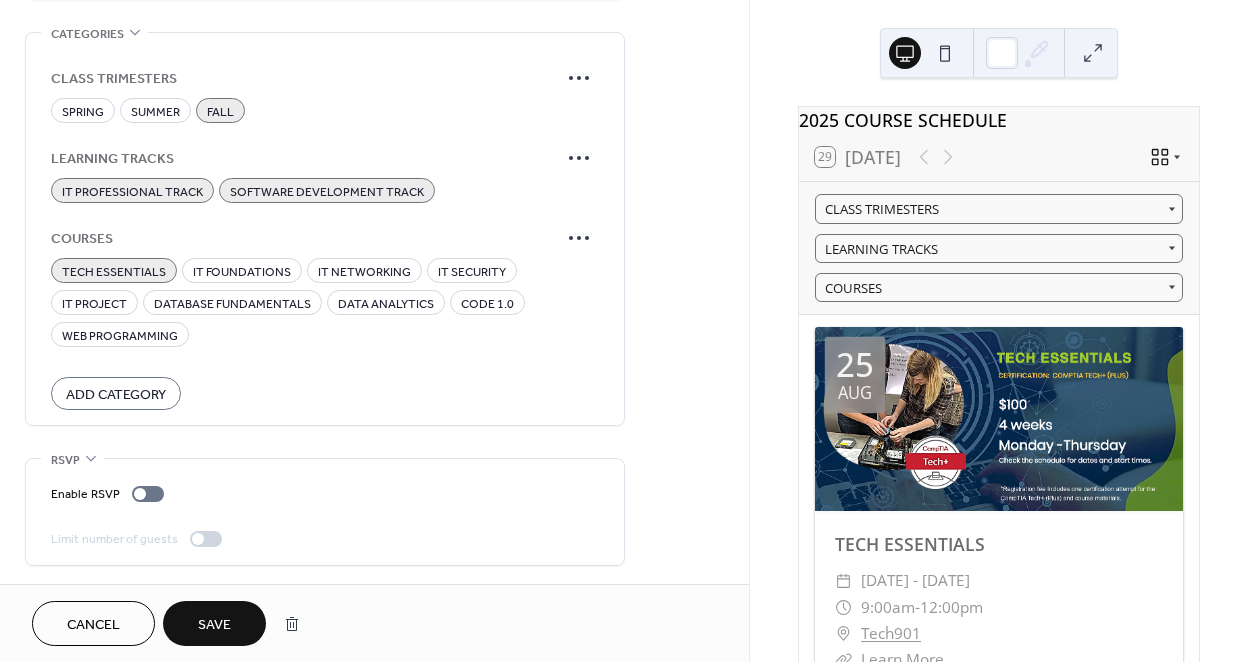 click on "Save" at bounding box center [214, 625] 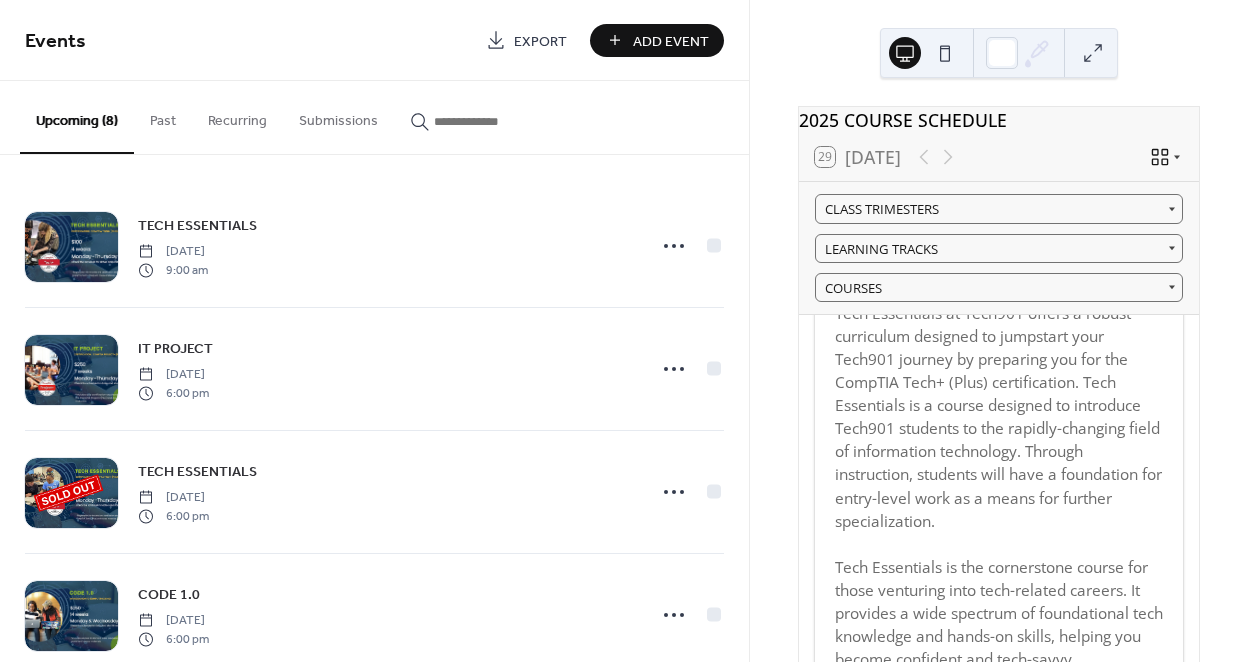 scroll, scrollTop: 543, scrollLeft: 0, axis: vertical 